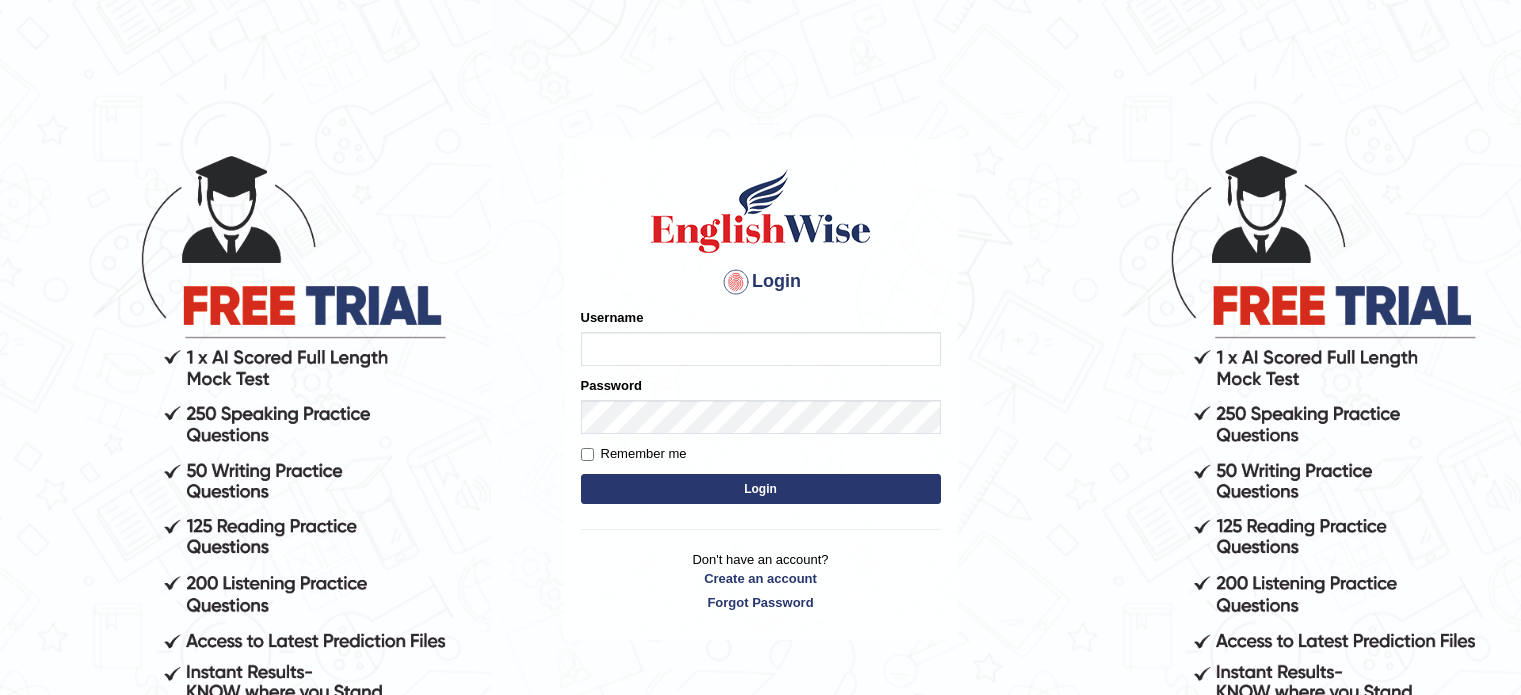 scroll, scrollTop: 0, scrollLeft: 0, axis: both 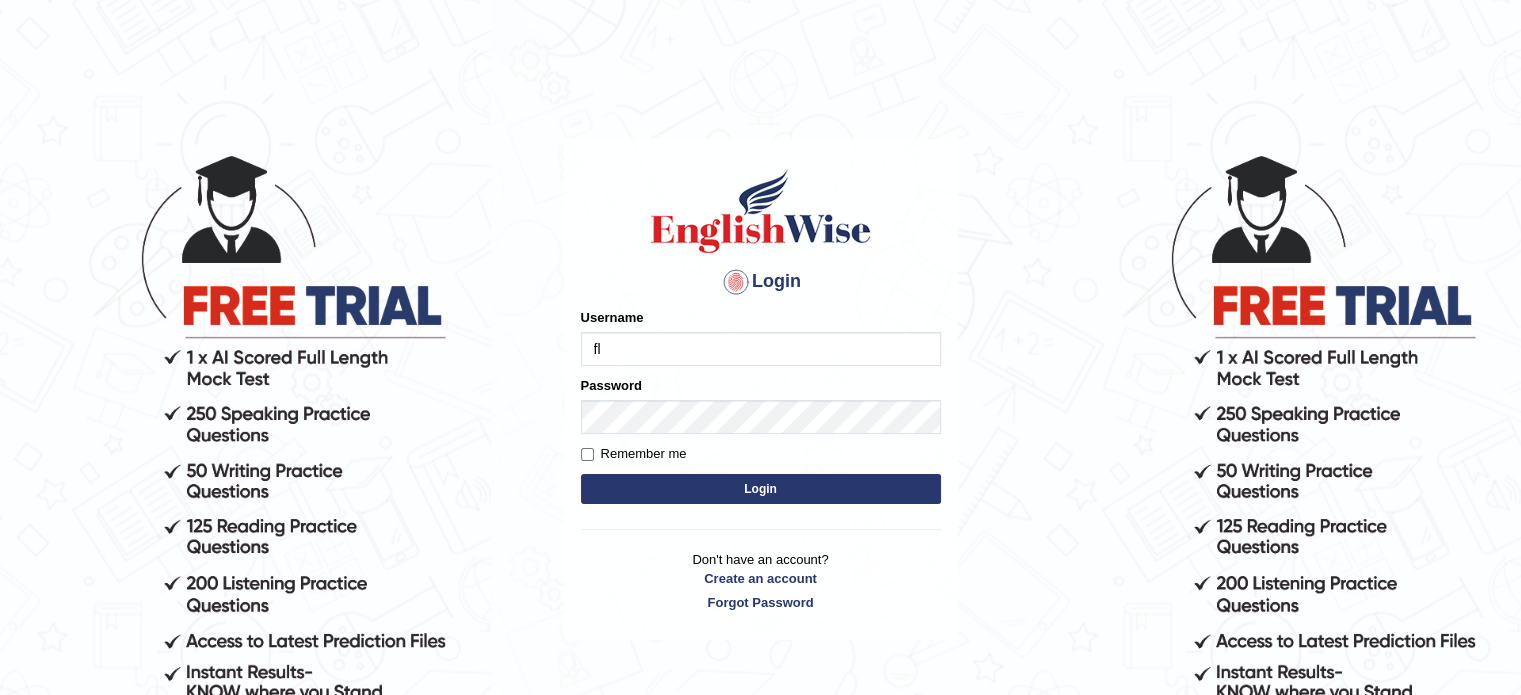 type on "Flaco9012" 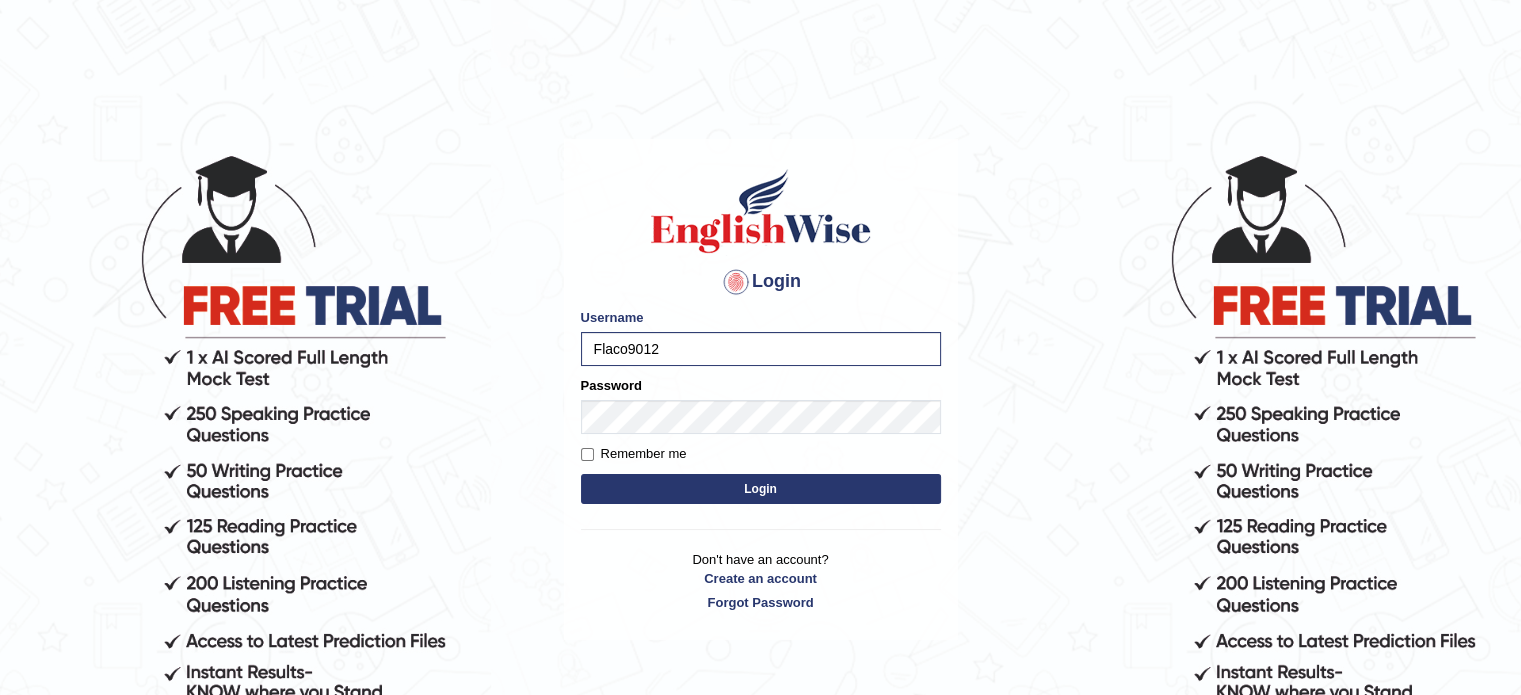 click on "Login" at bounding box center (761, 489) 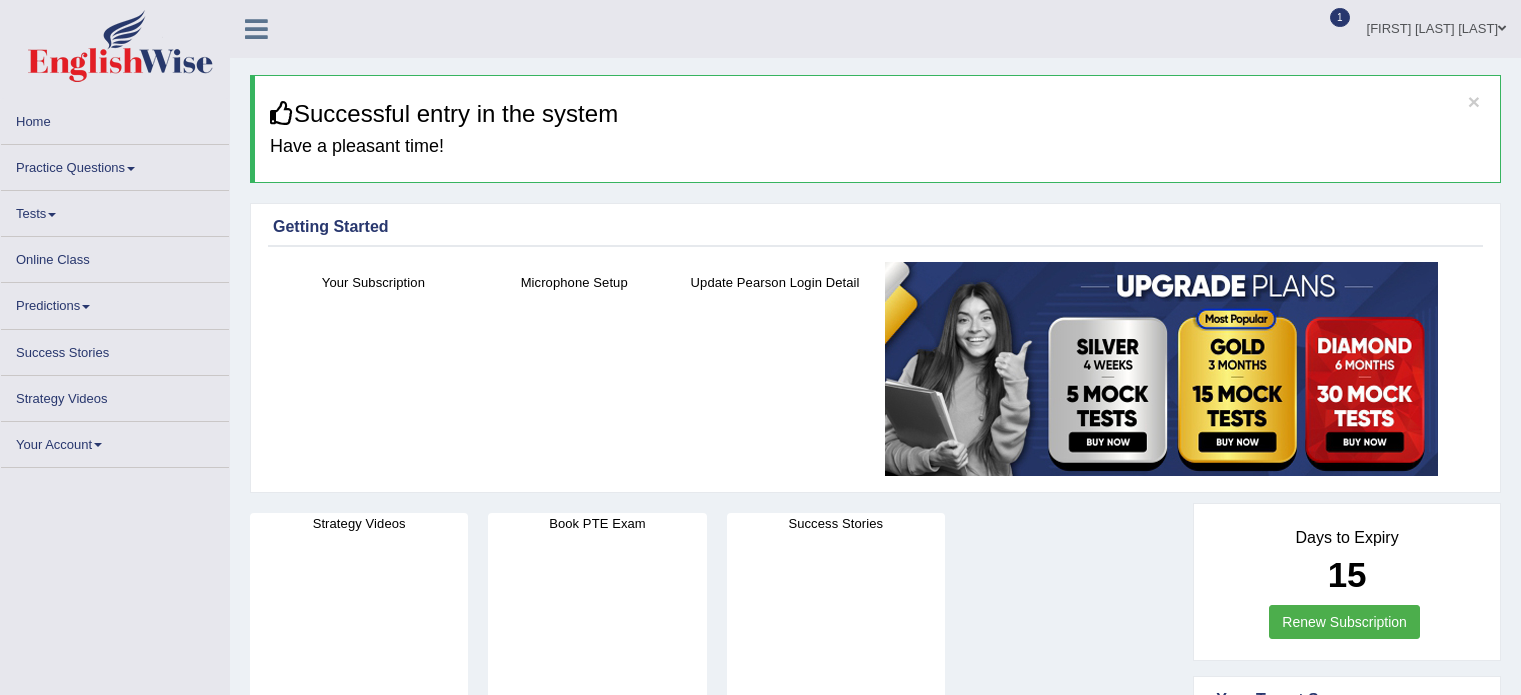 scroll, scrollTop: 0, scrollLeft: 0, axis: both 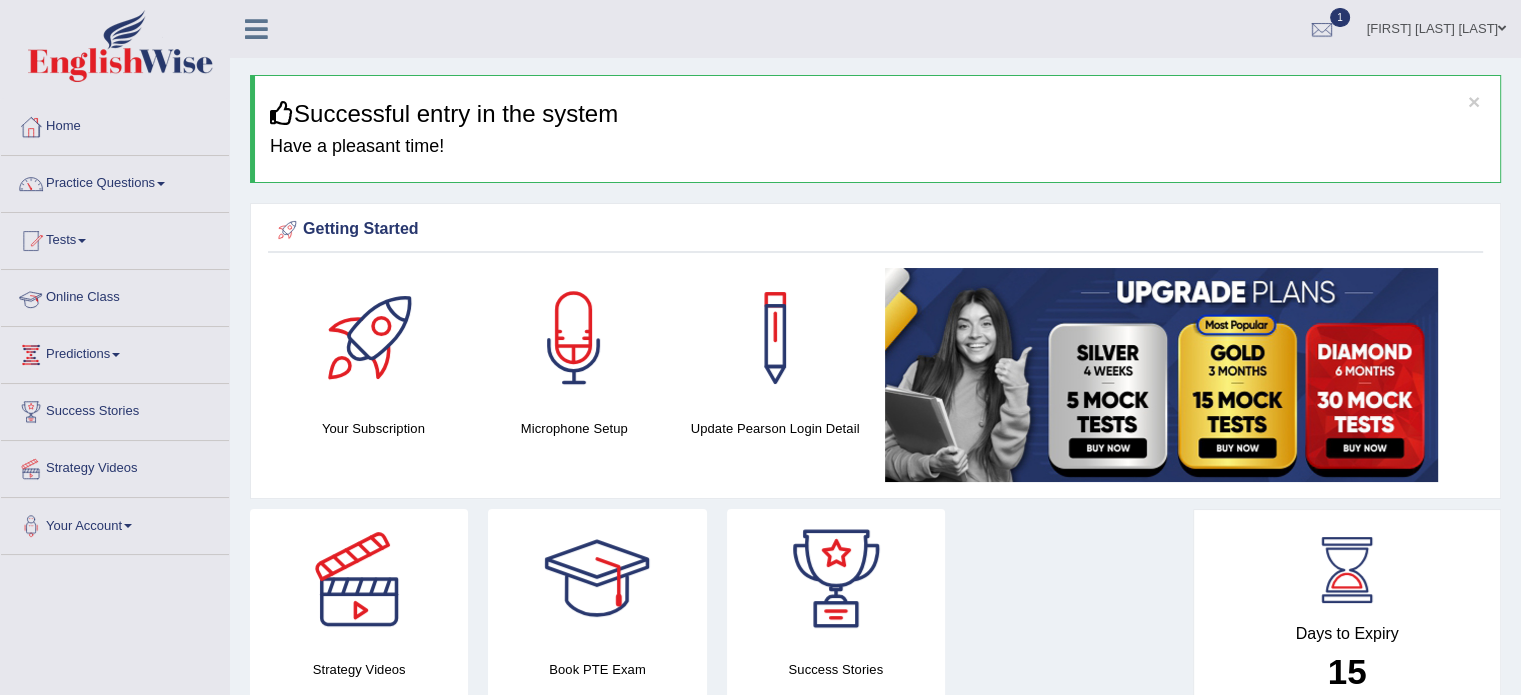 click on "Online Class" at bounding box center [115, 295] 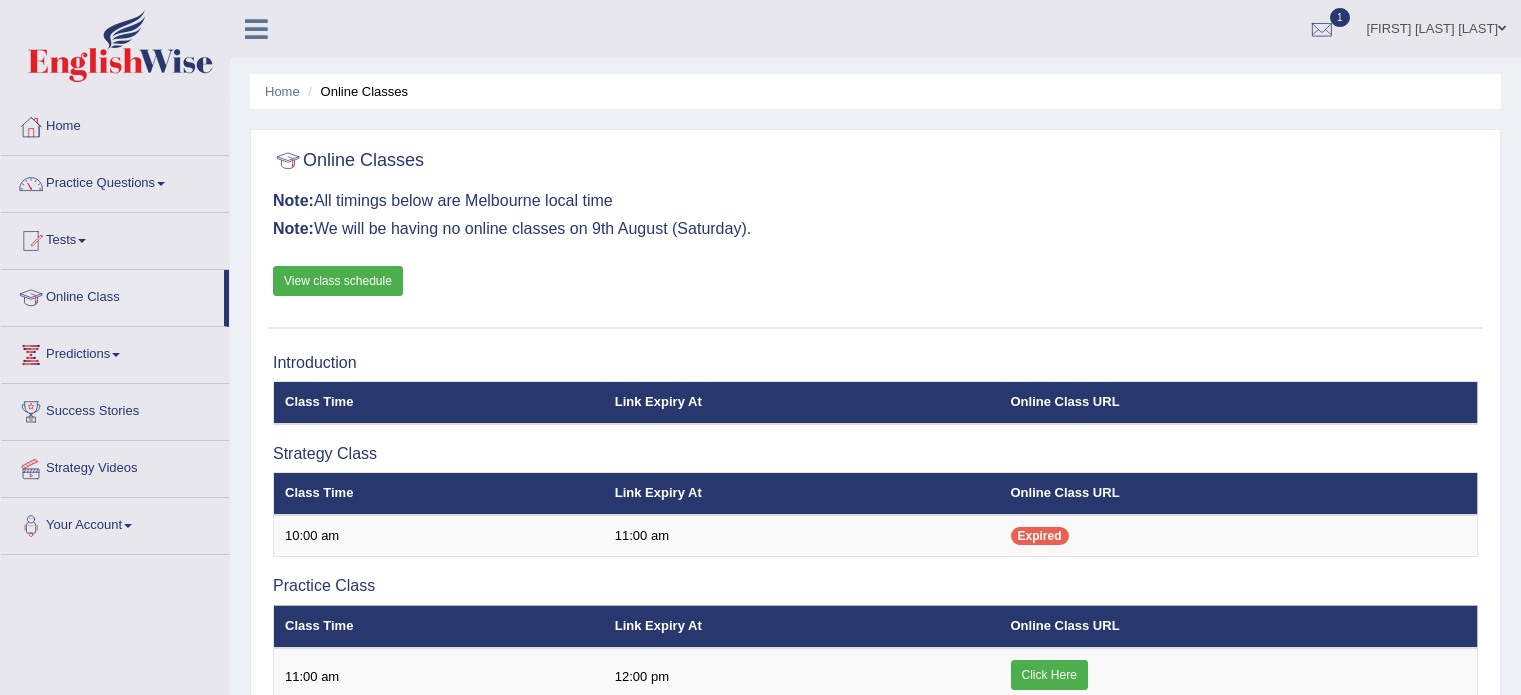 scroll, scrollTop: 0, scrollLeft: 0, axis: both 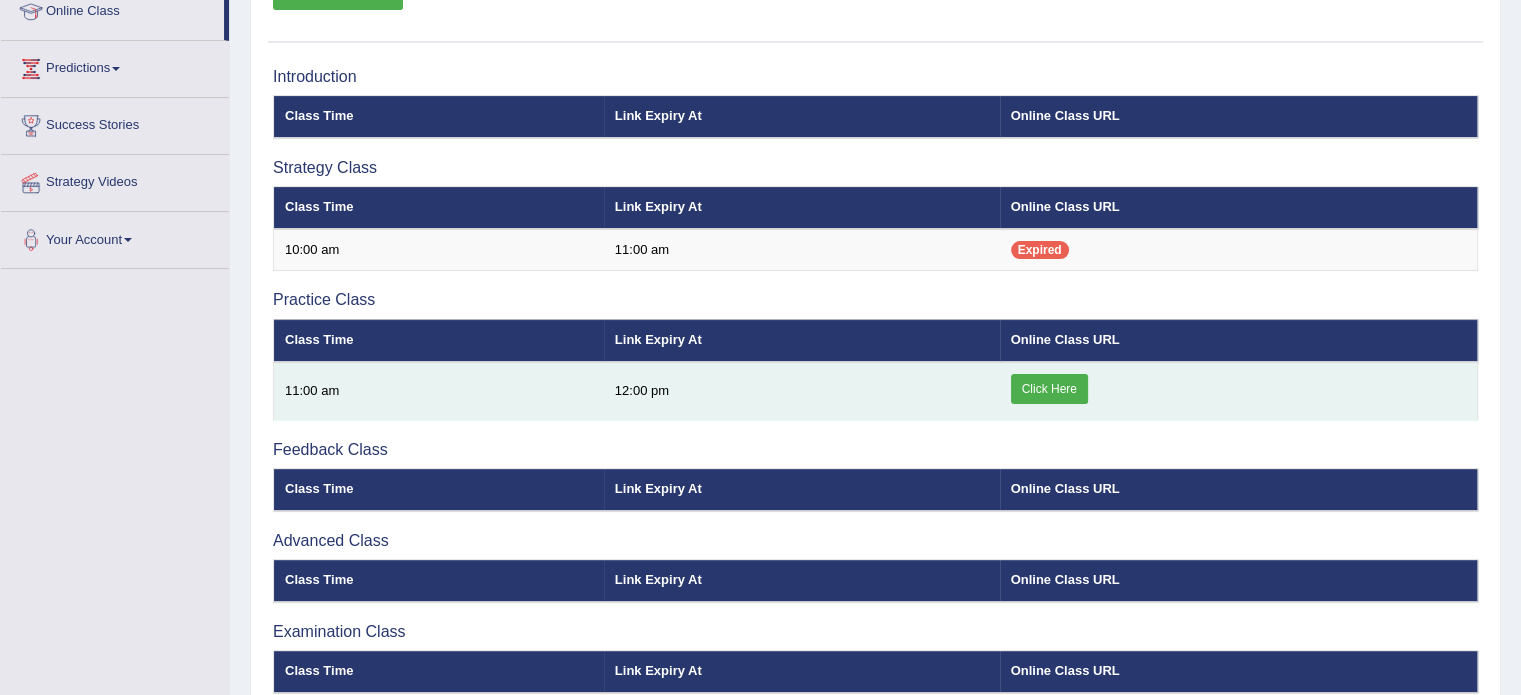 click on "Click Here" at bounding box center [1049, 389] 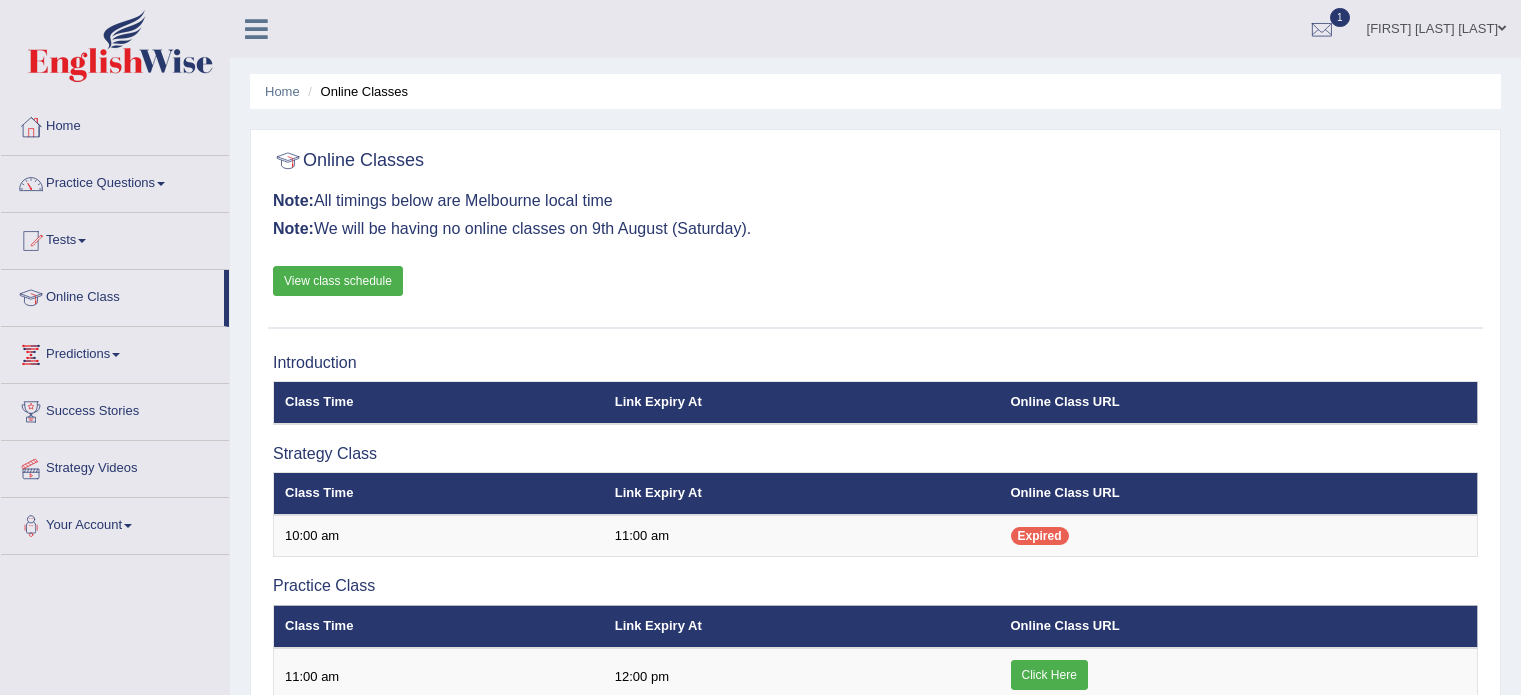 scroll, scrollTop: 286, scrollLeft: 0, axis: vertical 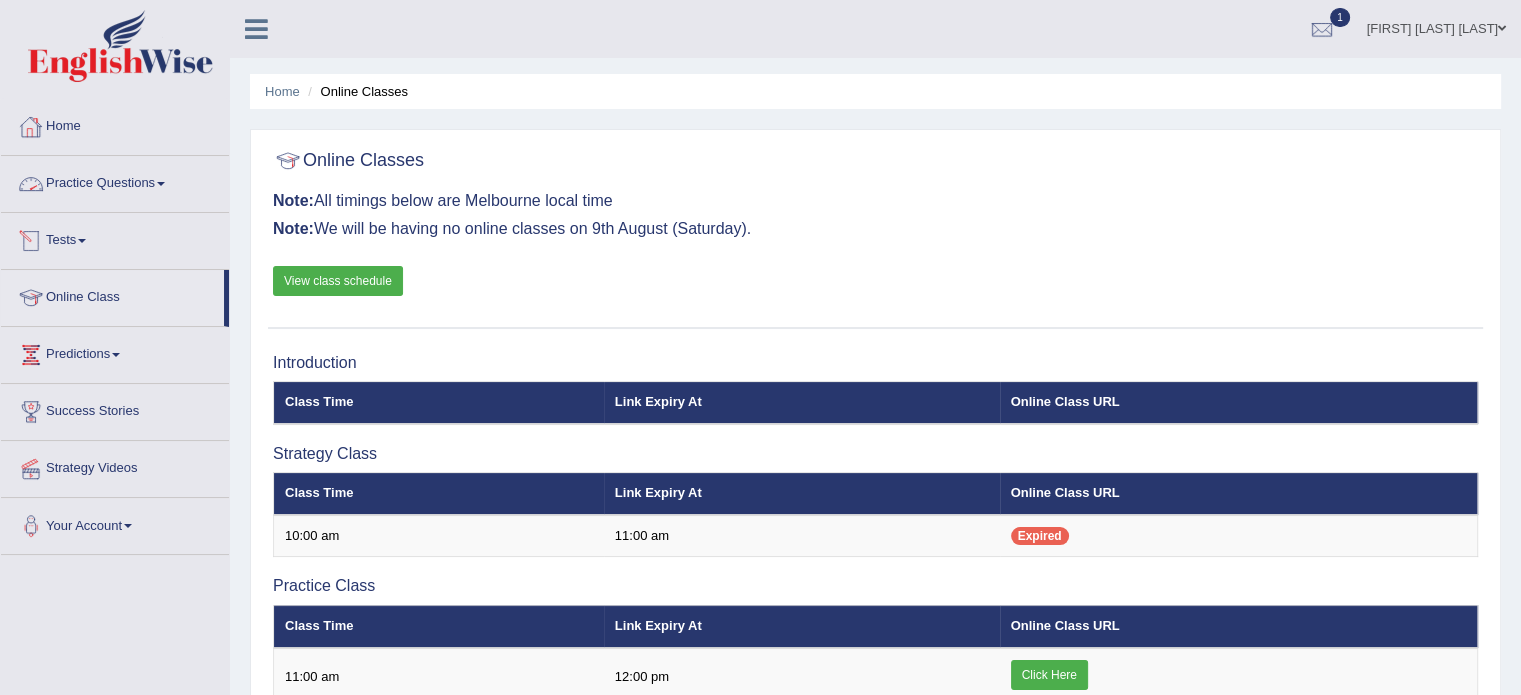 click on "Practice Questions" at bounding box center [115, 181] 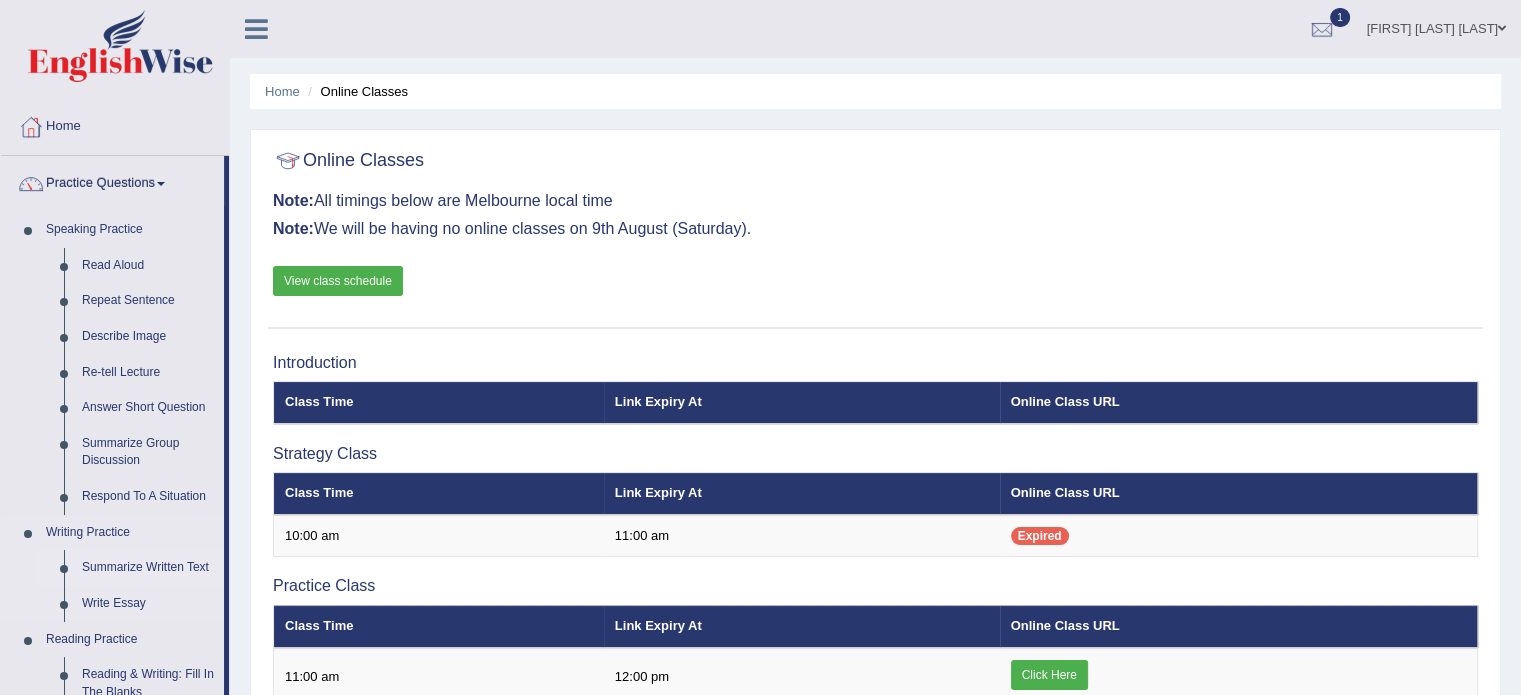click on "Summarize Written Text" at bounding box center (148, 568) 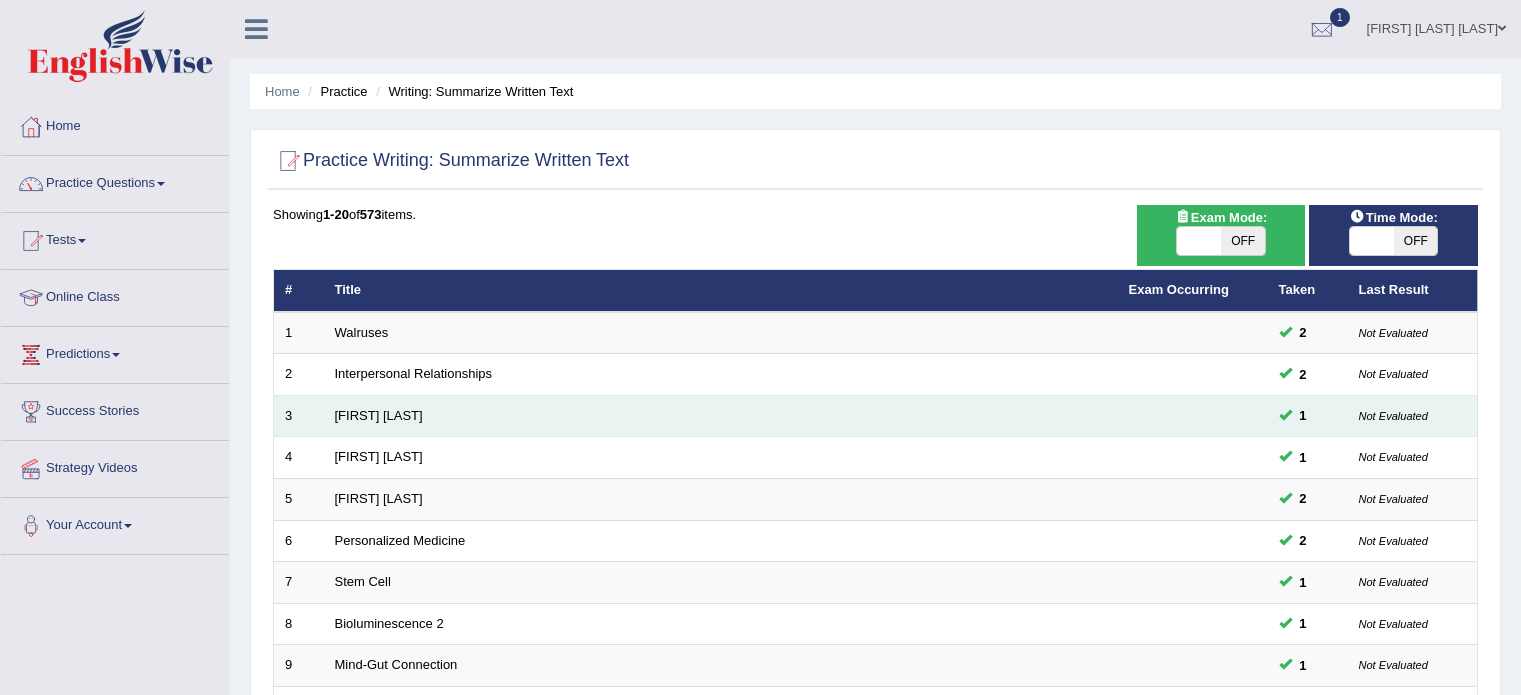 scroll, scrollTop: 0, scrollLeft: 0, axis: both 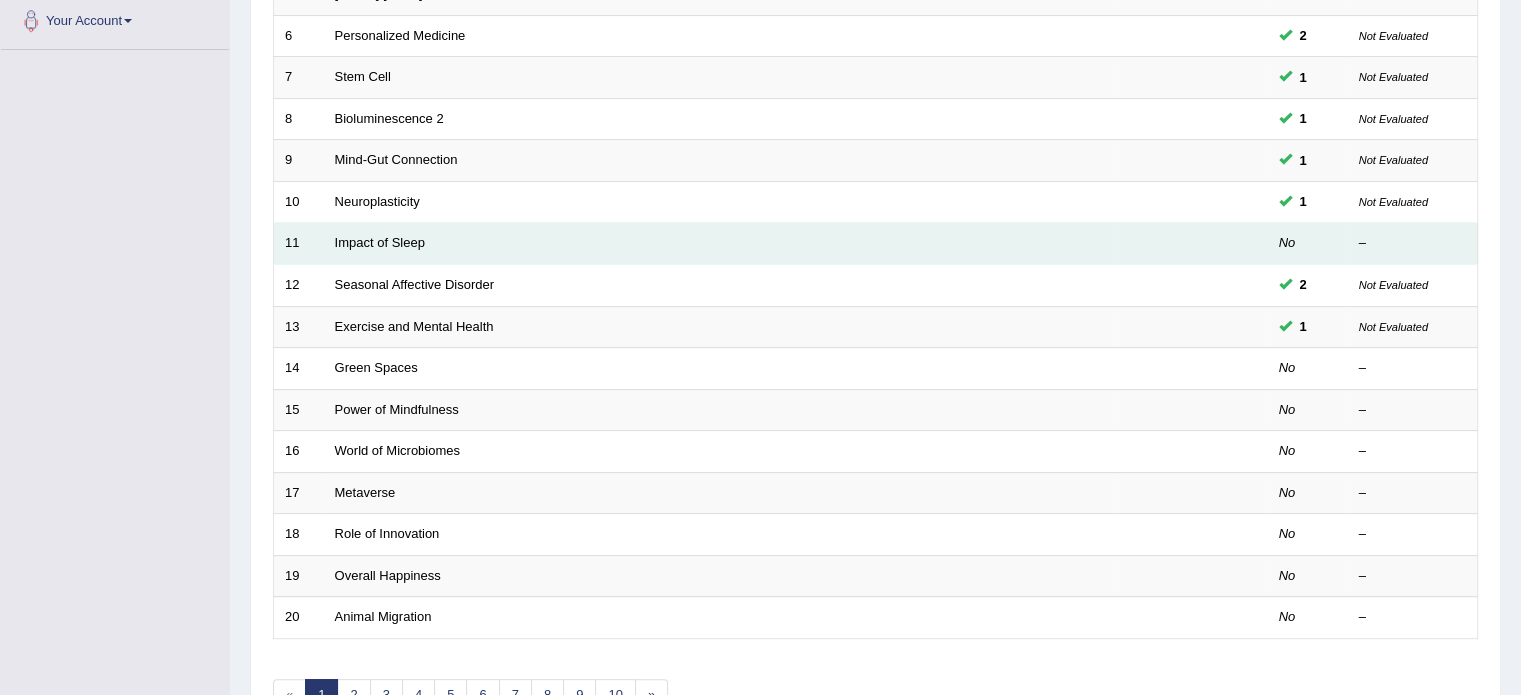 click on "Impact of Sleep" at bounding box center (721, 244) 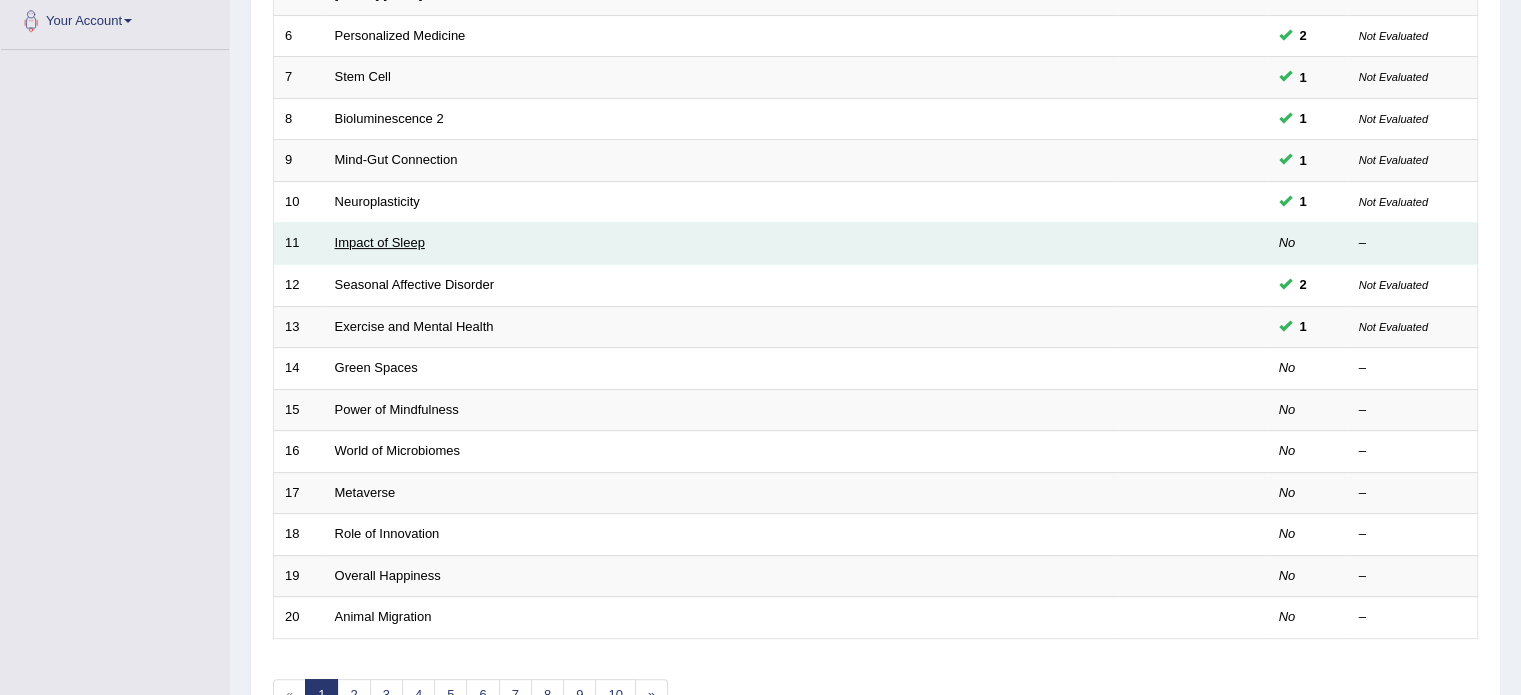 click on "Impact of Sleep" at bounding box center [380, 242] 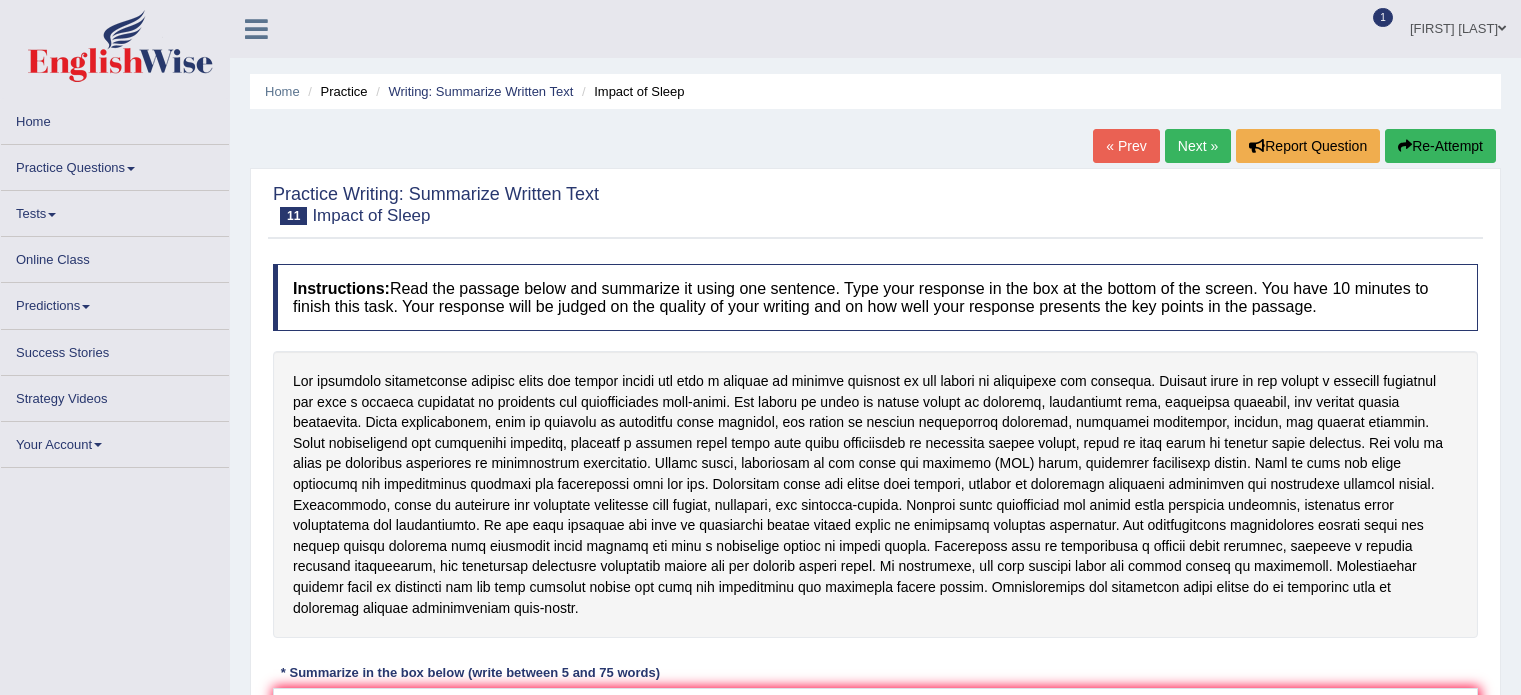 scroll, scrollTop: 0, scrollLeft: 0, axis: both 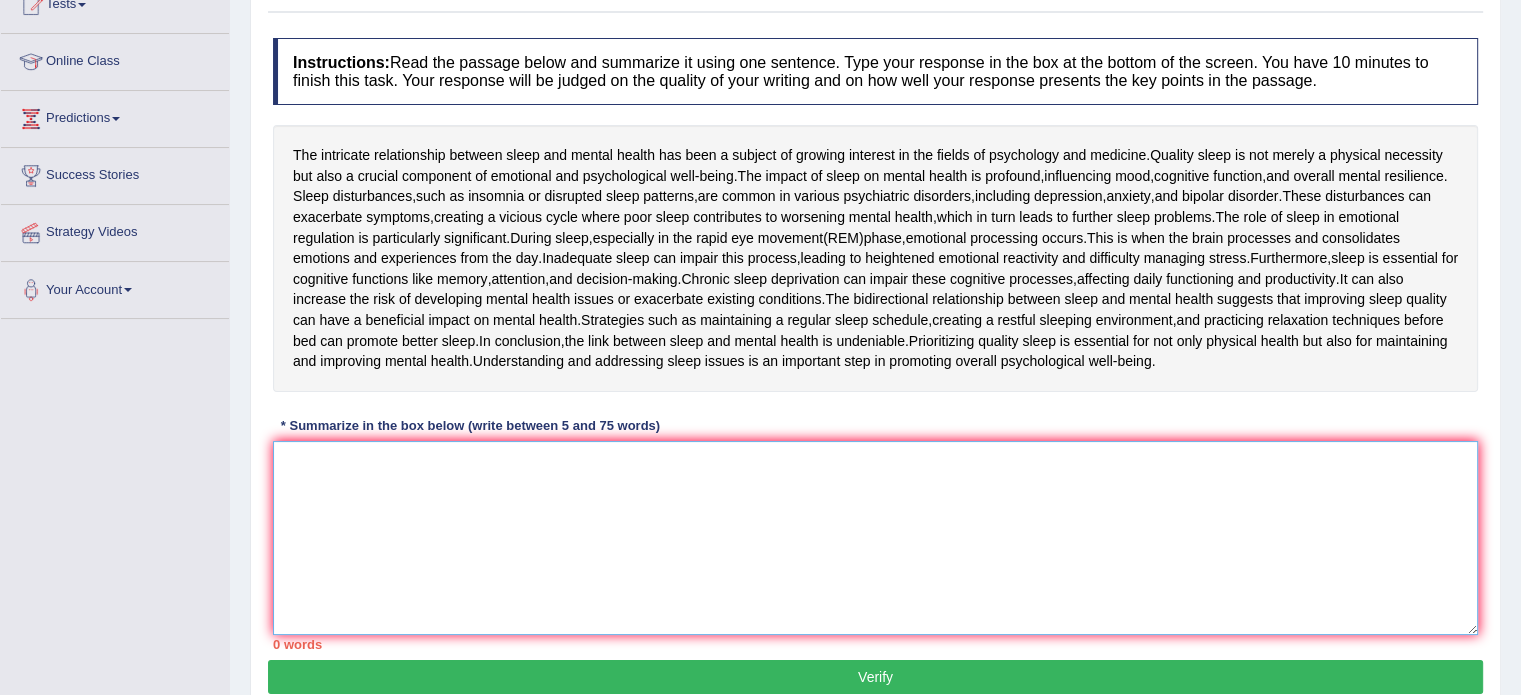 click at bounding box center [875, 538] 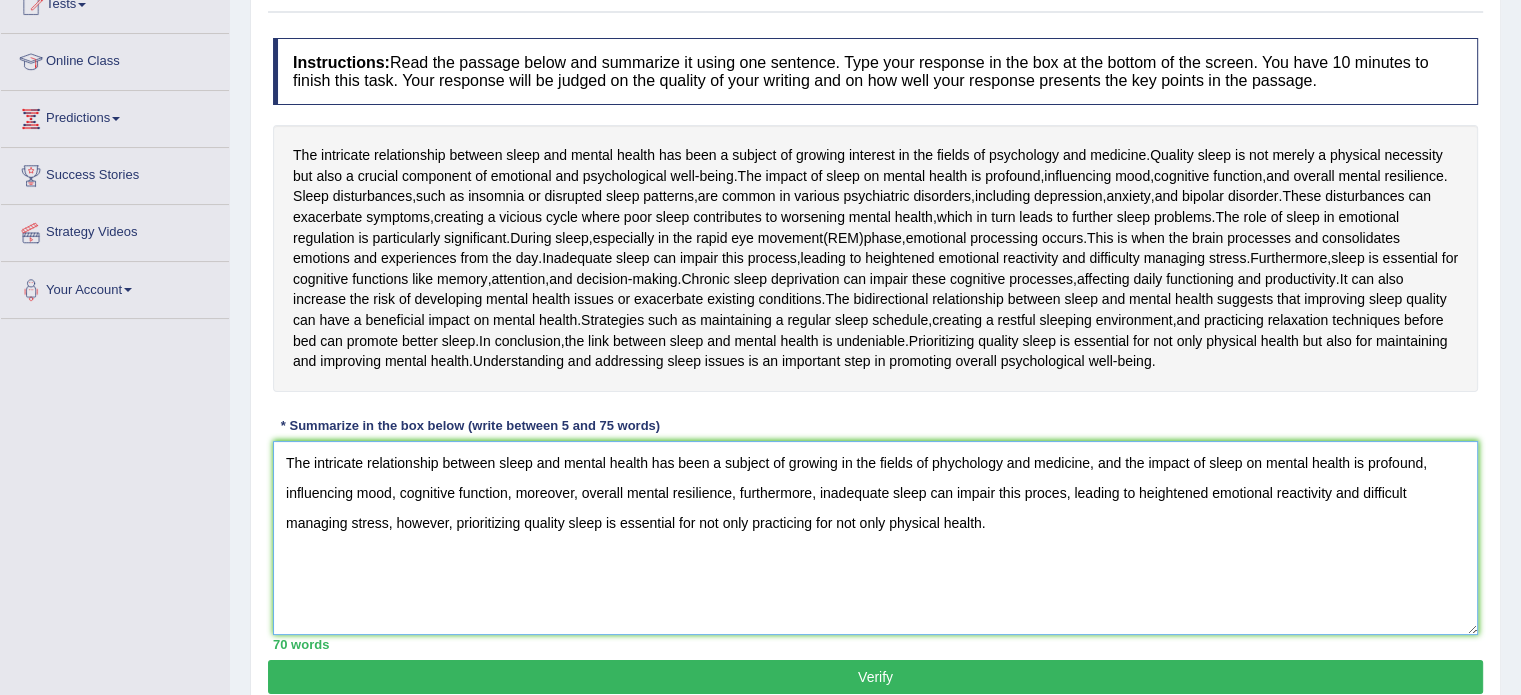 type on "The intricate relationship between sleep and mental health has been a subject of growing in the fields of phychology and medicine, and the impact of sleep on mental health is profound, influencing mood, cognitive function, moreover, overall mental resilience, furthermore, inadequate sleep can impair this proces, leading to heightened emotional reactivity and difficult managing stress, however, prioritizing quality sleep is essential for not only practicing for not only physical health." 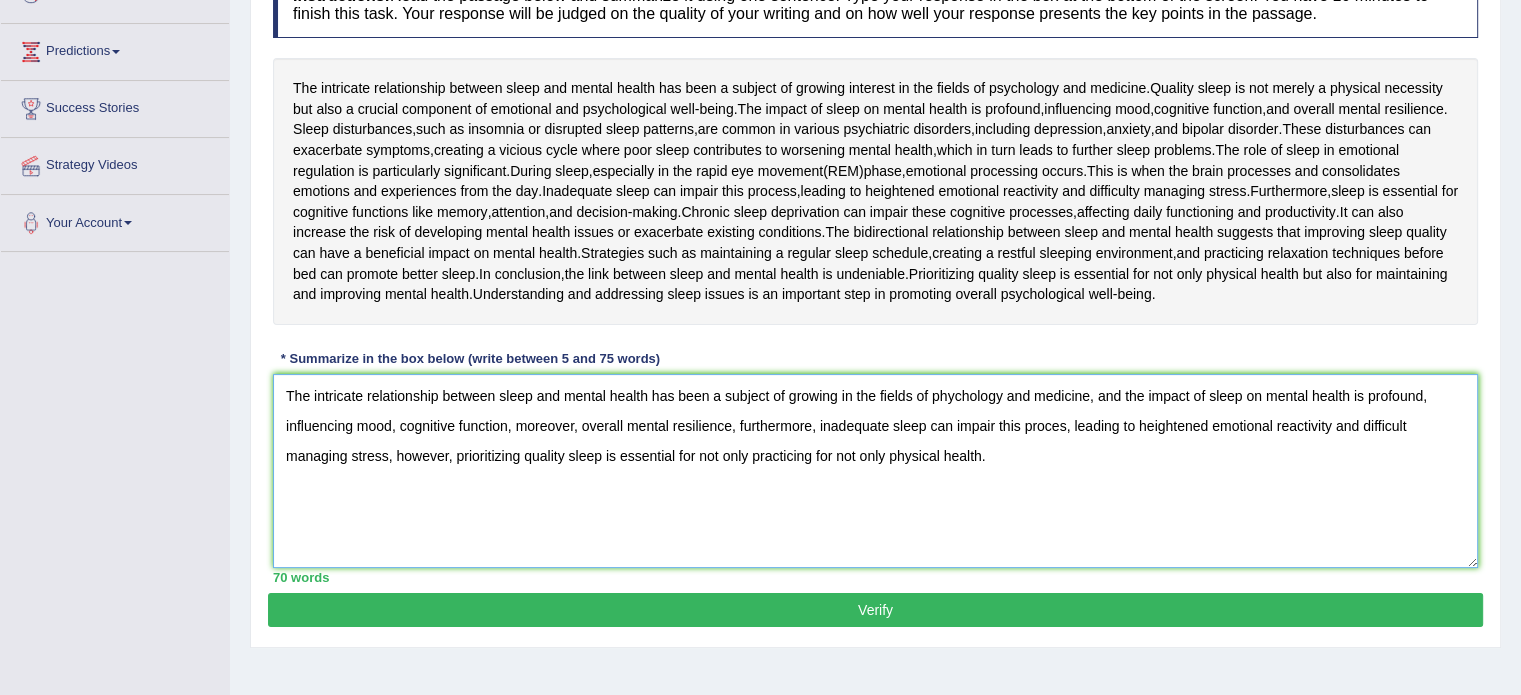 scroll, scrollTop: 355, scrollLeft: 0, axis: vertical 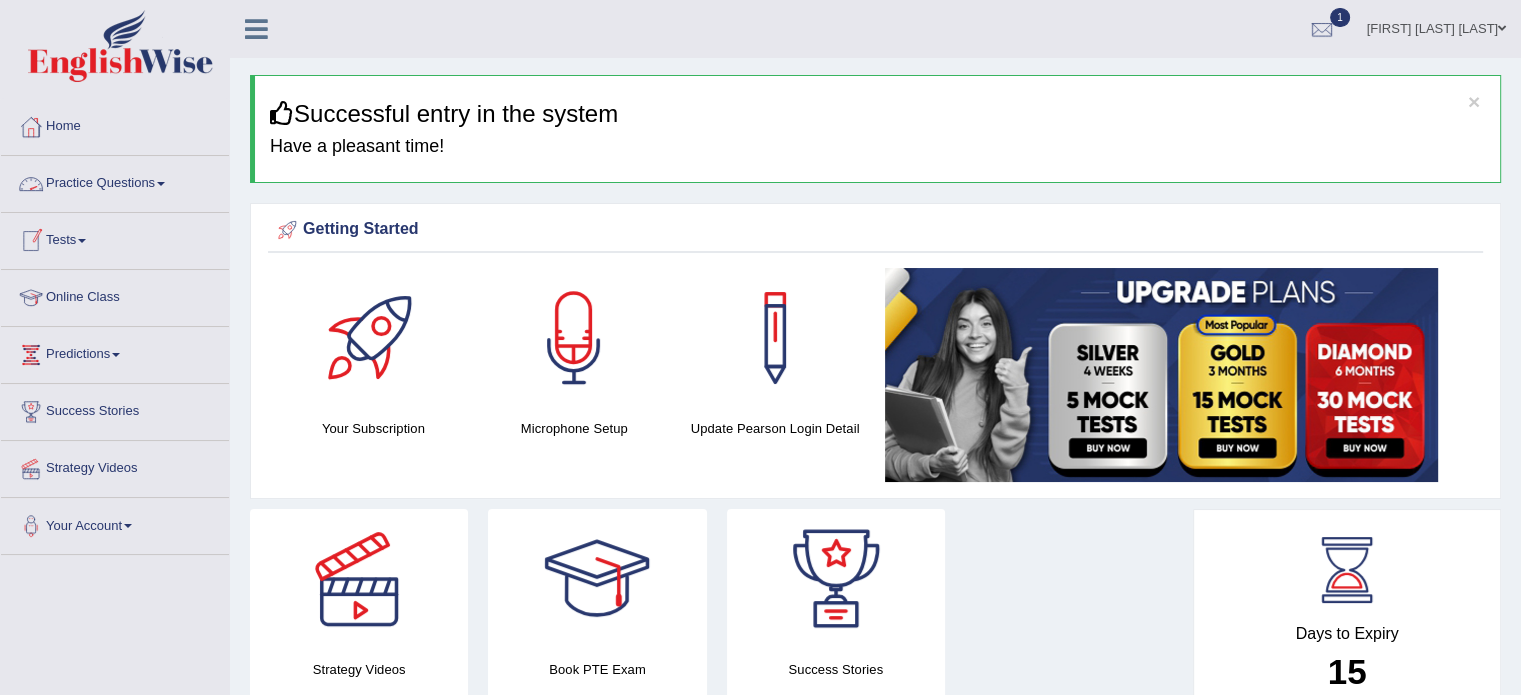 click on "Online Class" at bounding box center (115, 295) 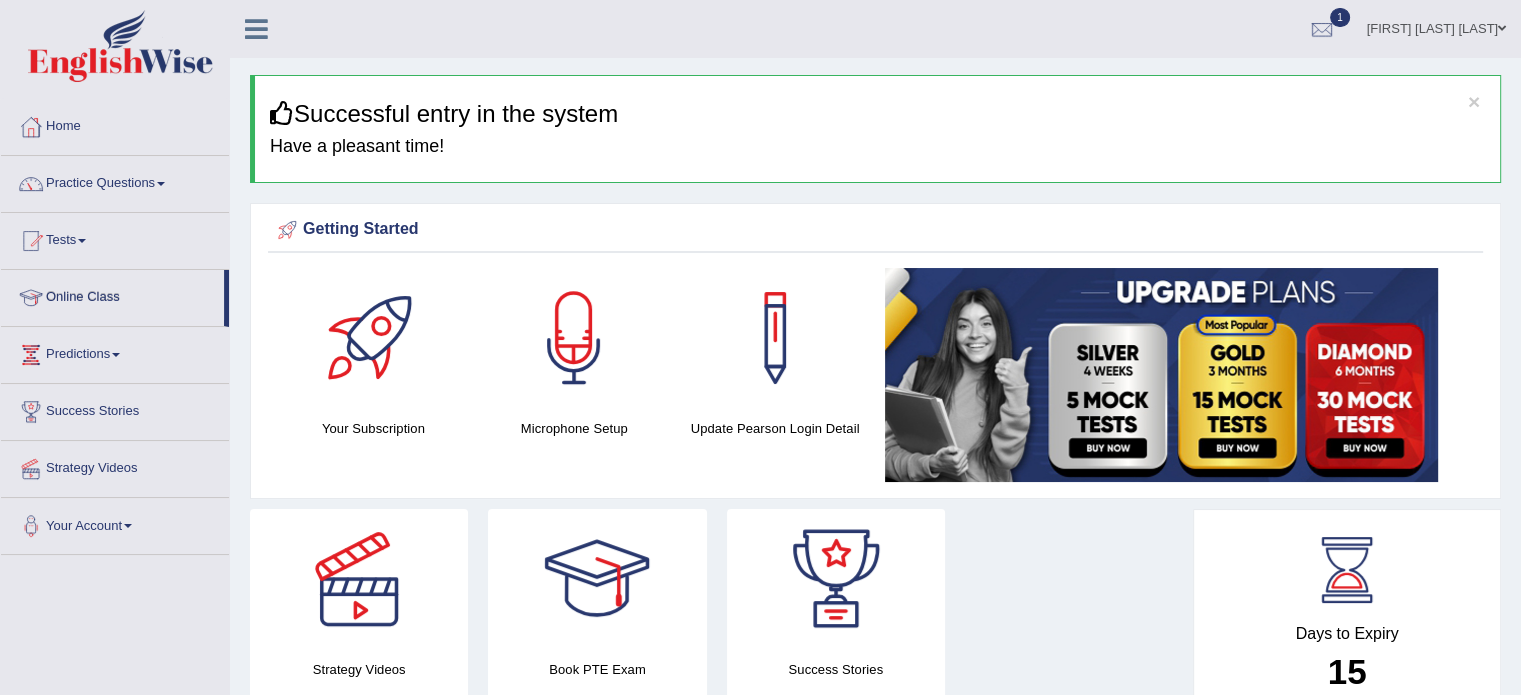 click on "Online Class" at bounding box center [112, 295] 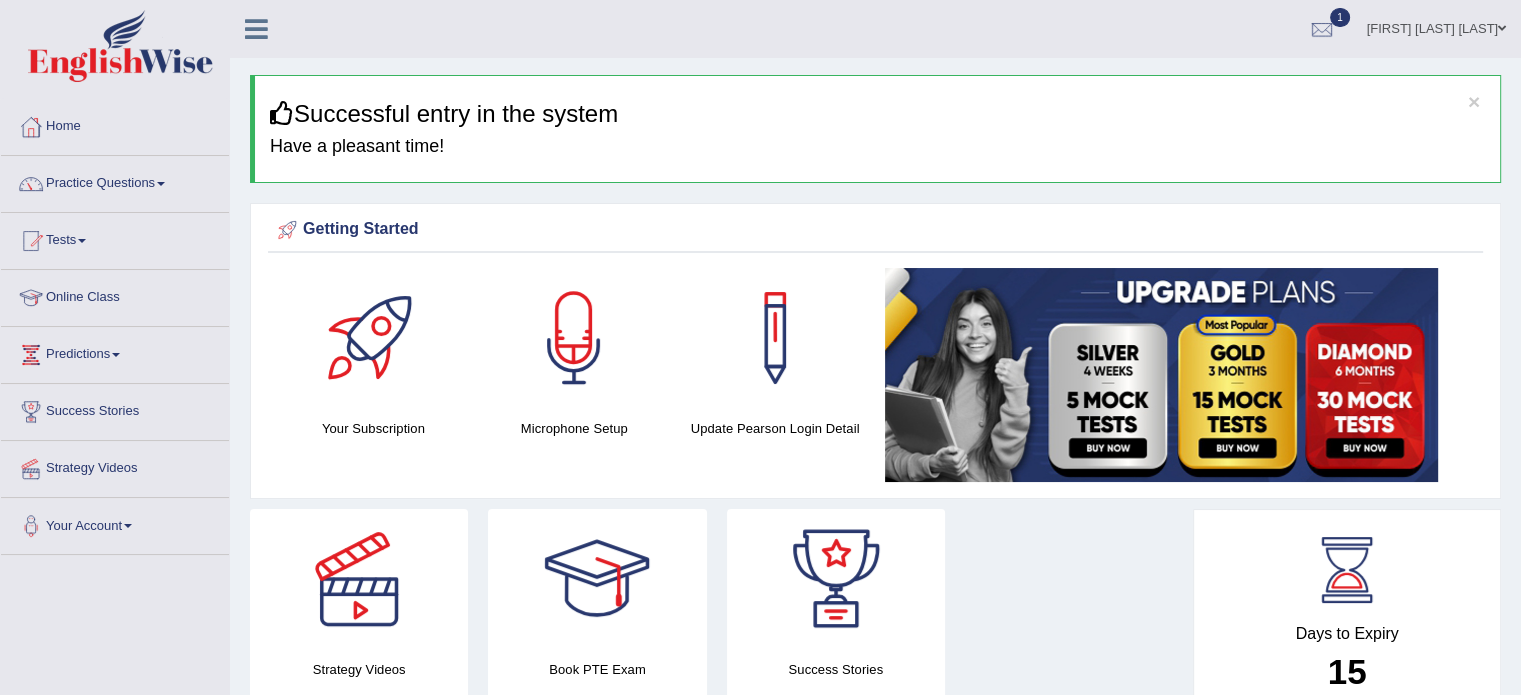 click on "Online Class" at bounding box center (115, 295) 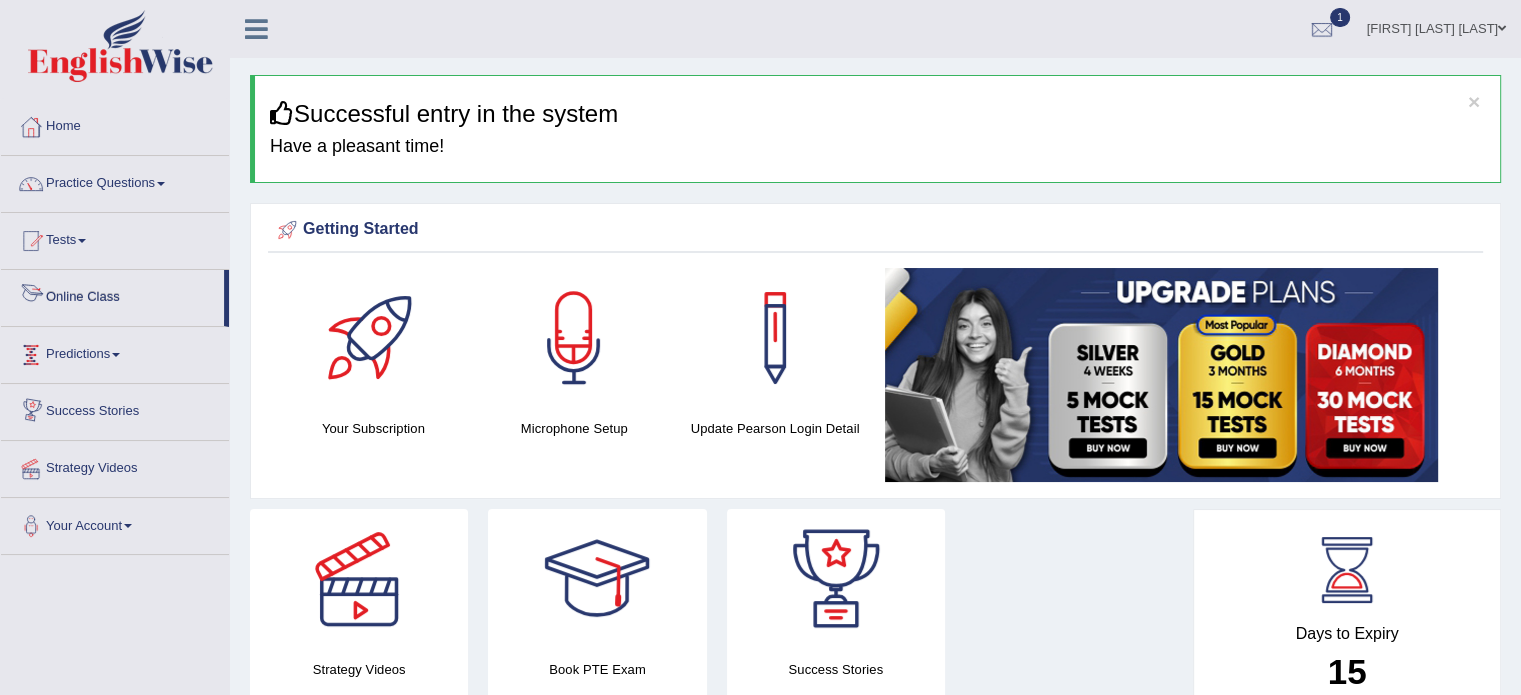 click on "Online Class" at bounding box center (112, 295) 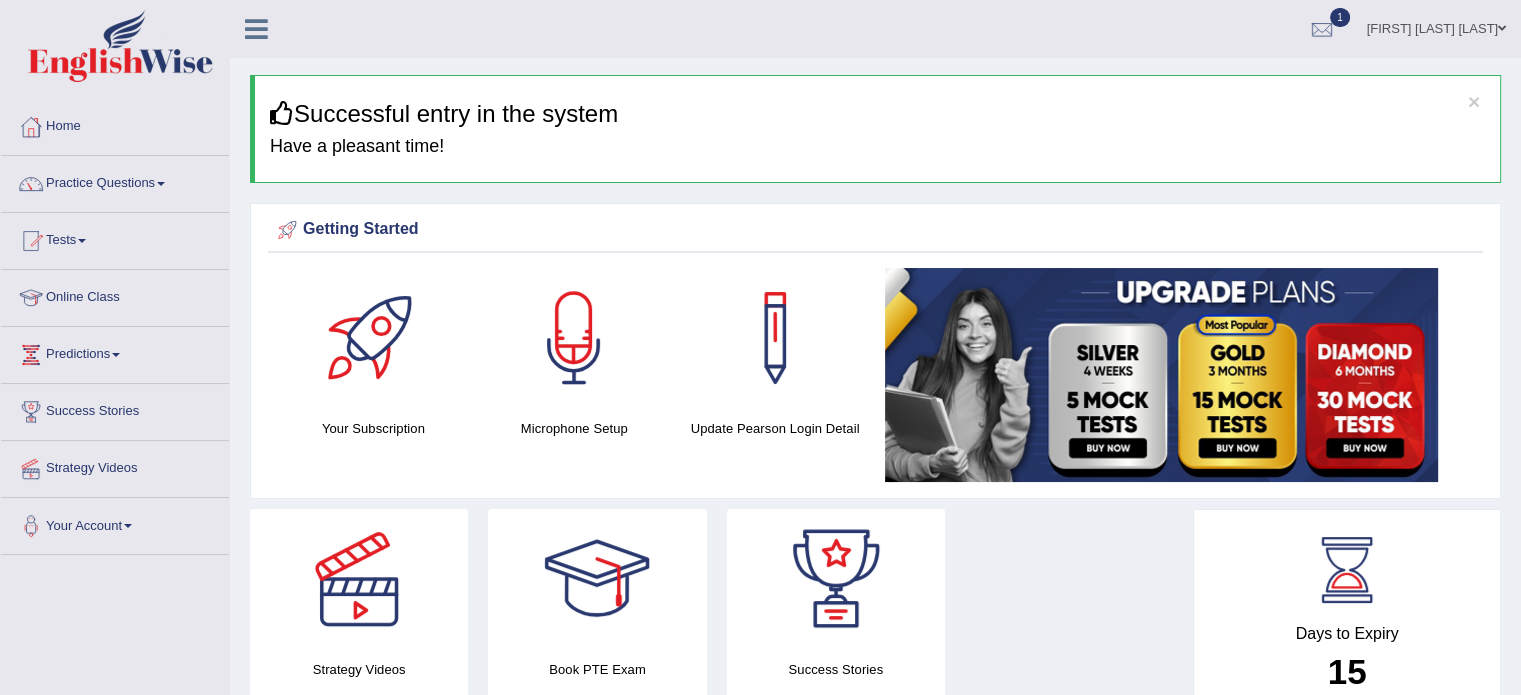 click on "Online Class" at bounding box center [115, 295] 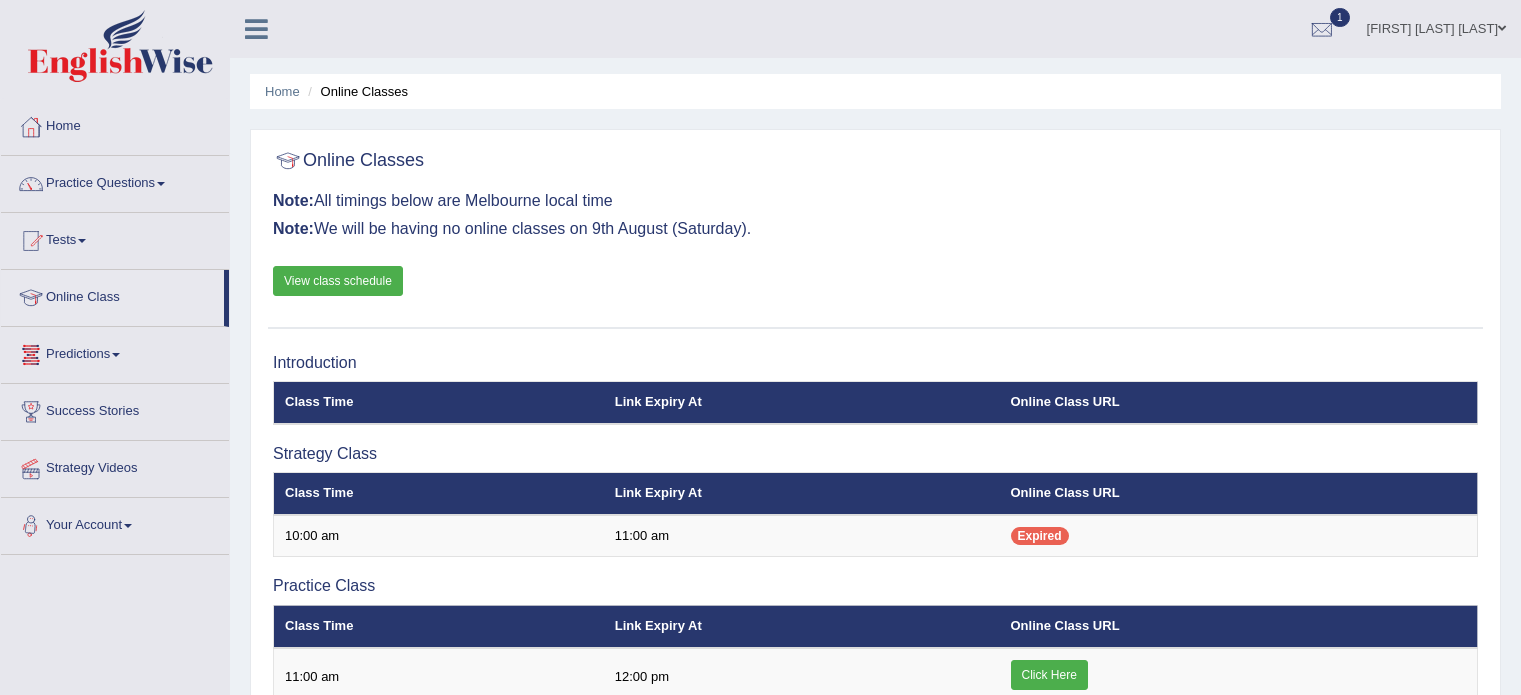 scroll, scrollTop: 0, scrollLeft: 0, axis: both 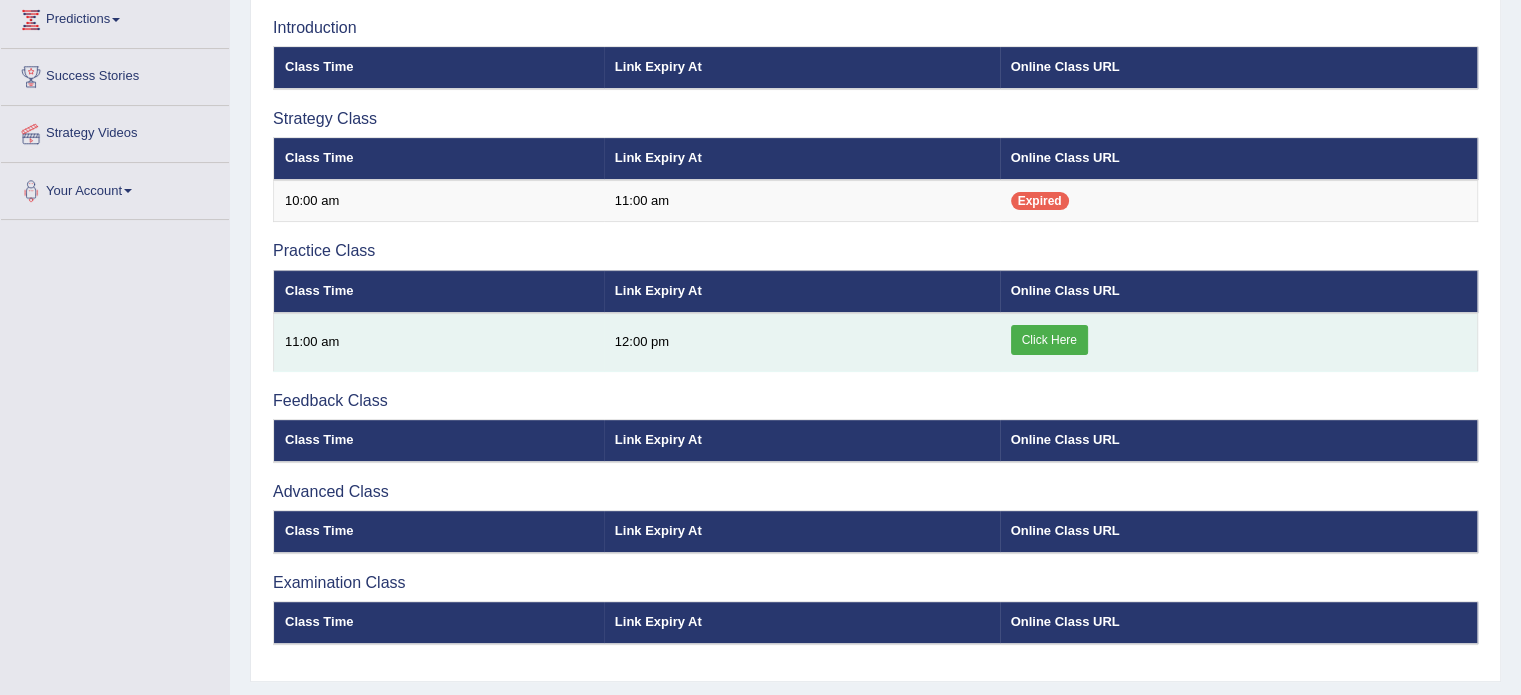 click on "Click Here" at bounding box center (1049, 340) 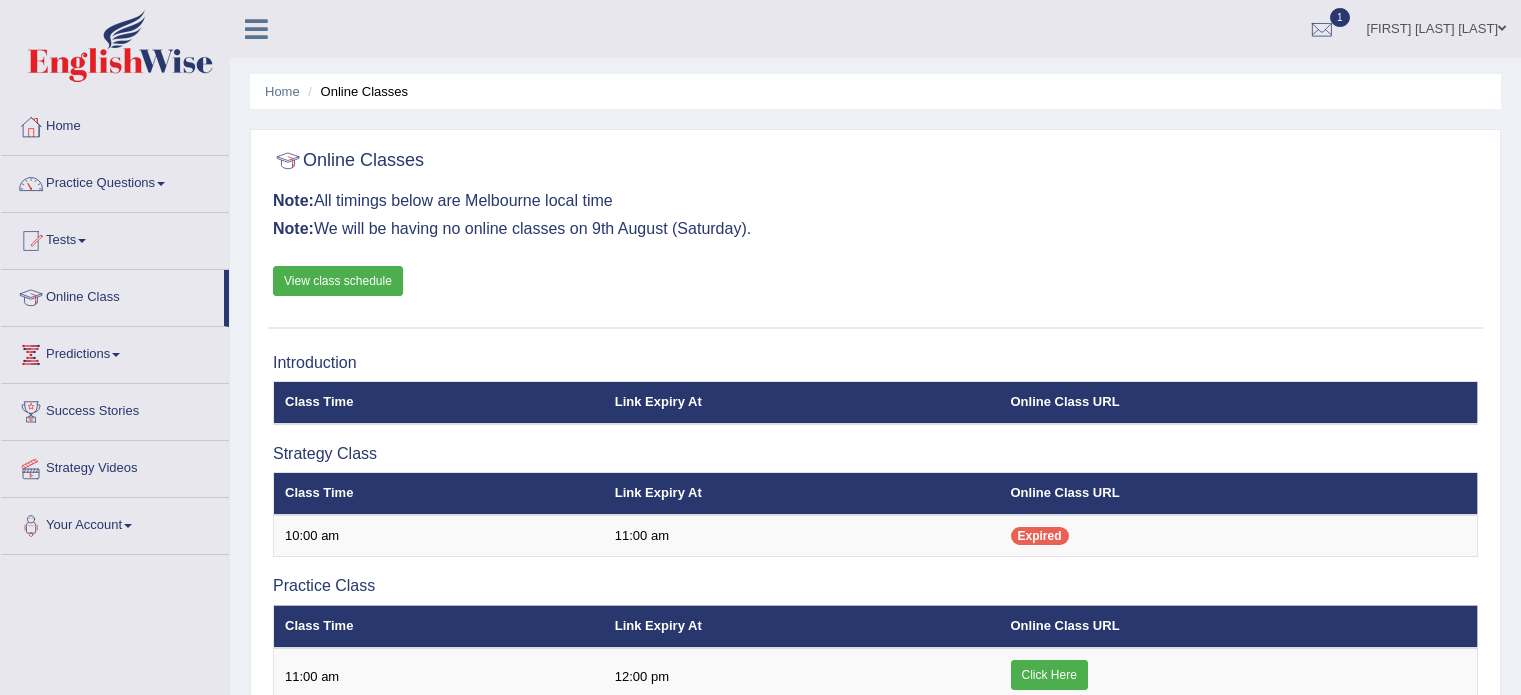 scroll, scrollTop: 341, scrollLeft: 0, axis: vertical 